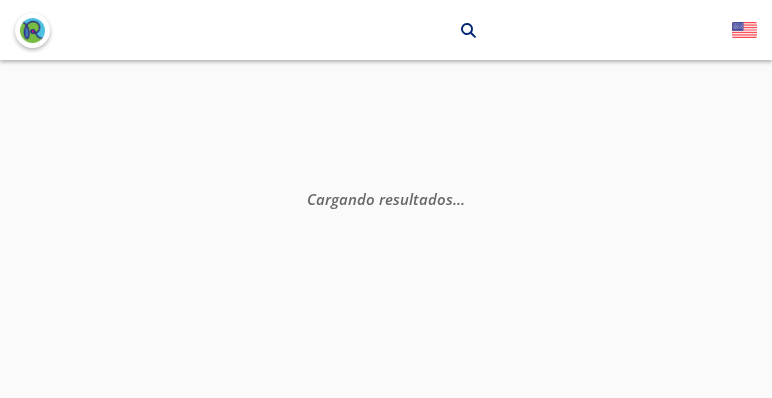 scroll, scrollTop: 0, scrollLeft: 0, axis: both 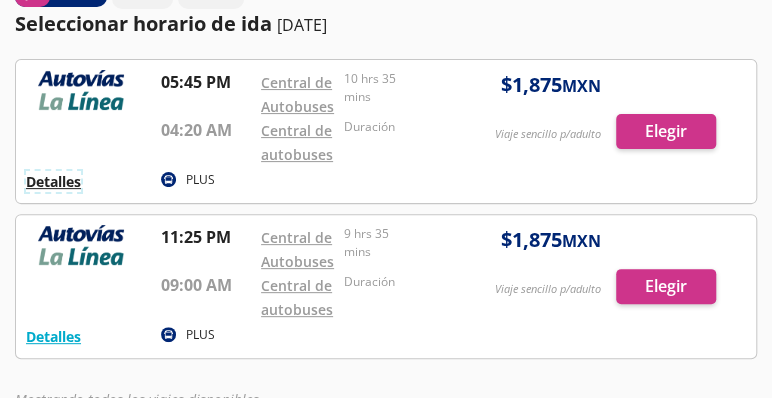 click on "Detalles" at bounding box center [53, 181] 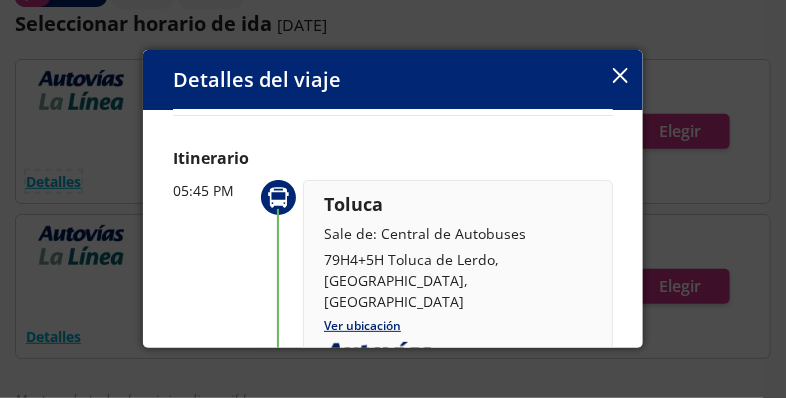 scroll, scrollTop: 48, scrollLeft: 0, axis: vertical 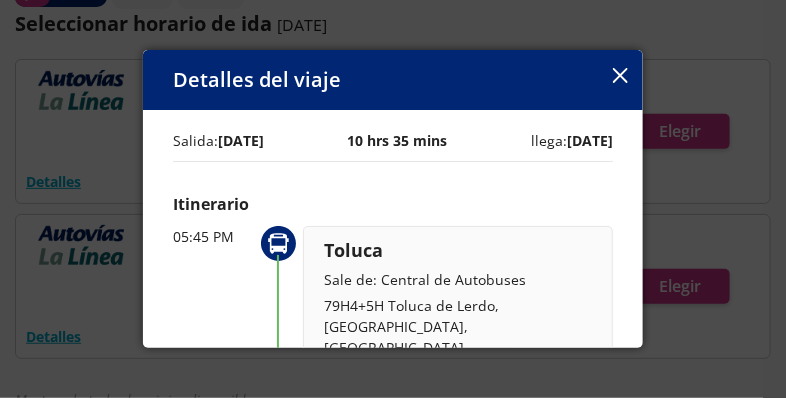 click 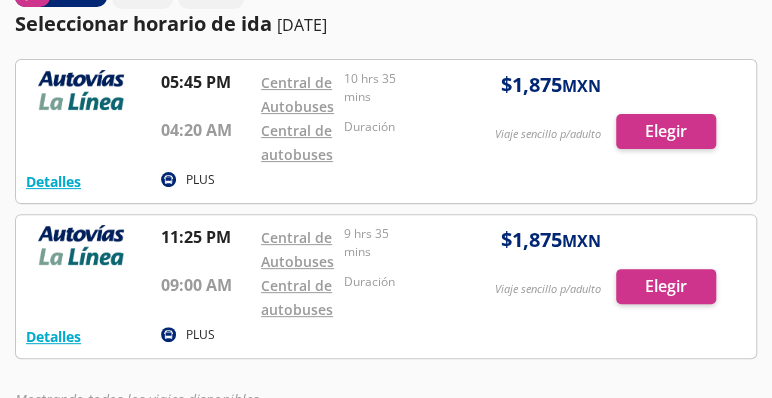 click at bounding box center [386, 131] 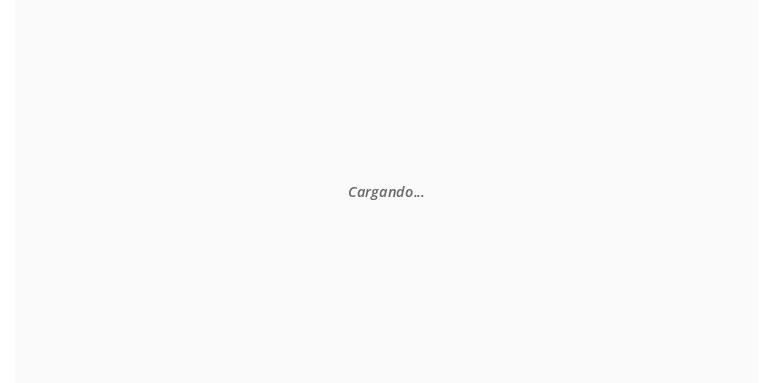 scroll, scrollTop: 0, scrollLeft: 0, axis: both 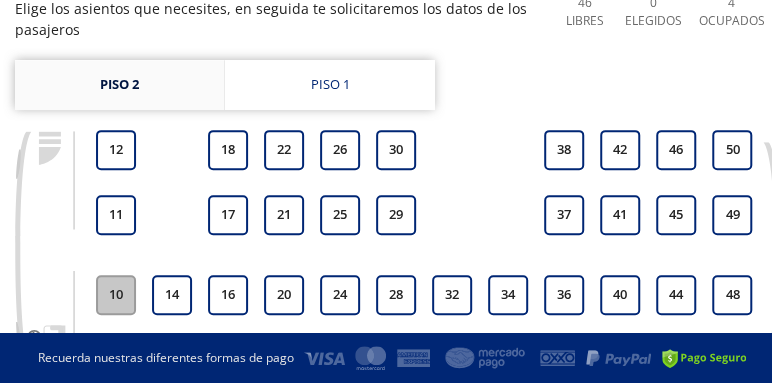 click on "Piso 2" at bounding box center [119, 85] 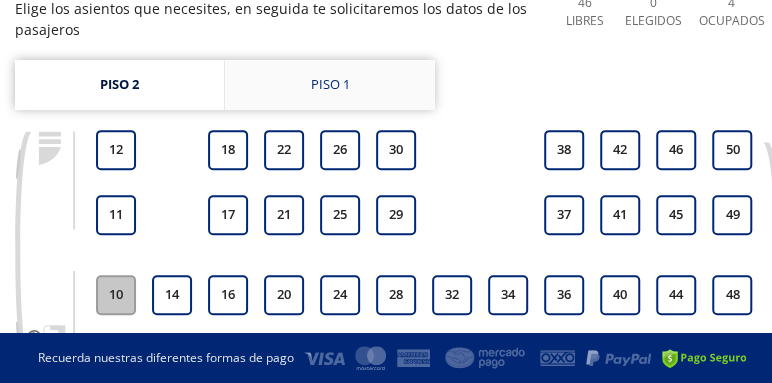 click on "Piso 1" at bounding box center [330, 85] 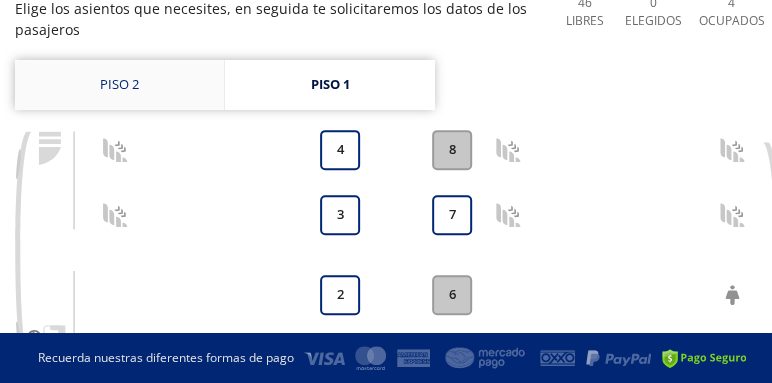 click on "Piso 2" at bounding box center (119, 85) 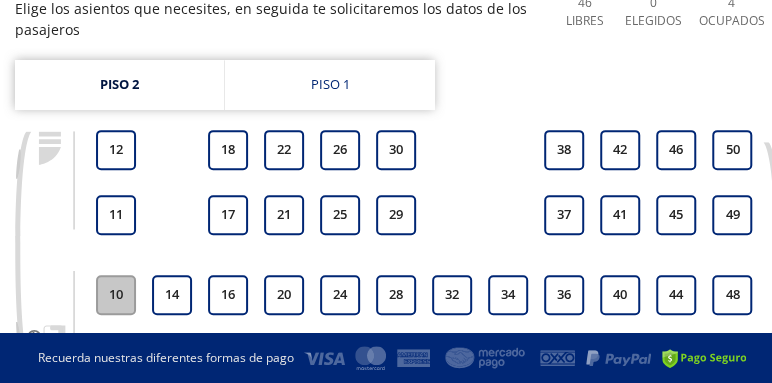 drag, startPoint x: 769, startPoint y: 244, endPoint x: 773, endPoint y: 256, distance: 12.649111 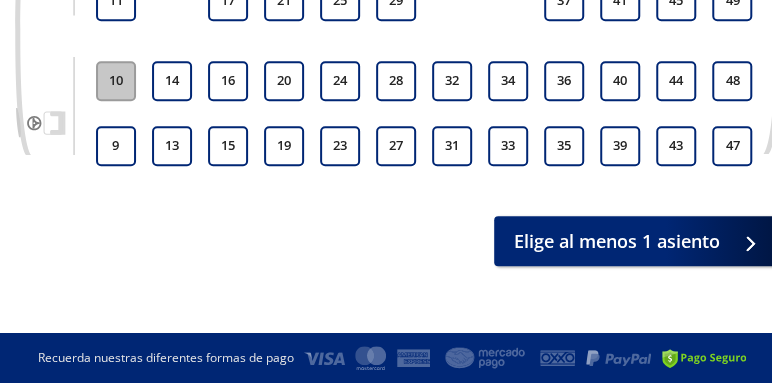 scroll, scrollTop: 485, scrollLeft: 0, axis: vertical 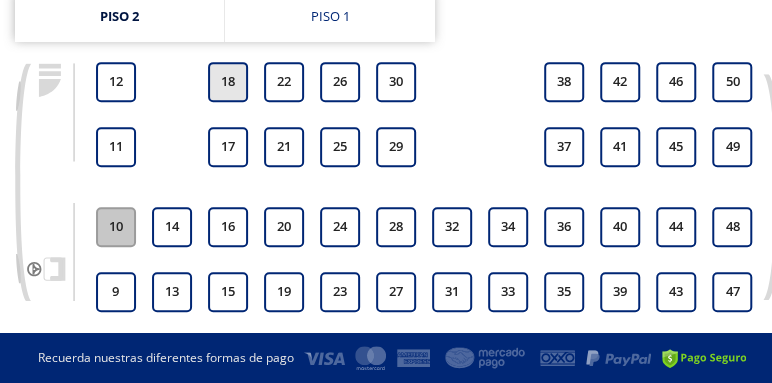 click on "18" at bounding box center [228, 82] 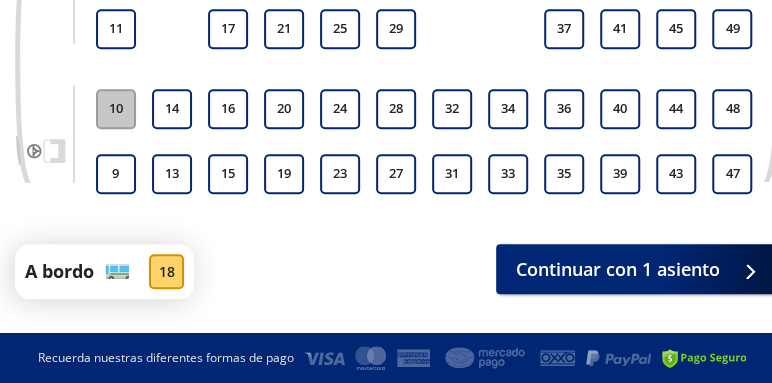 scroll, scrollTop: 462, scrollLeft: 0, axis: vertical 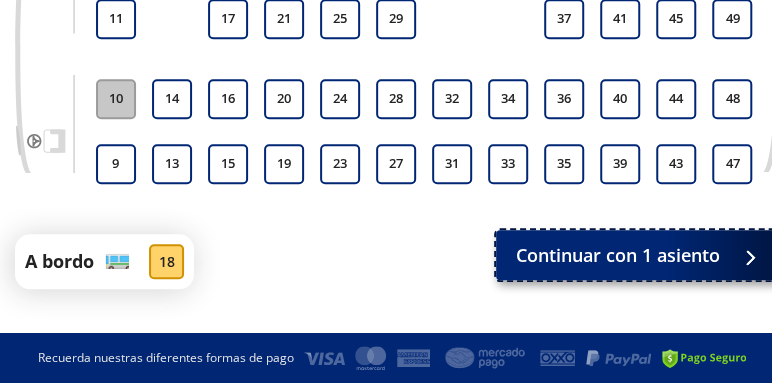 click on "Continuar con 1 asiento" at bounding box center [638, 255] 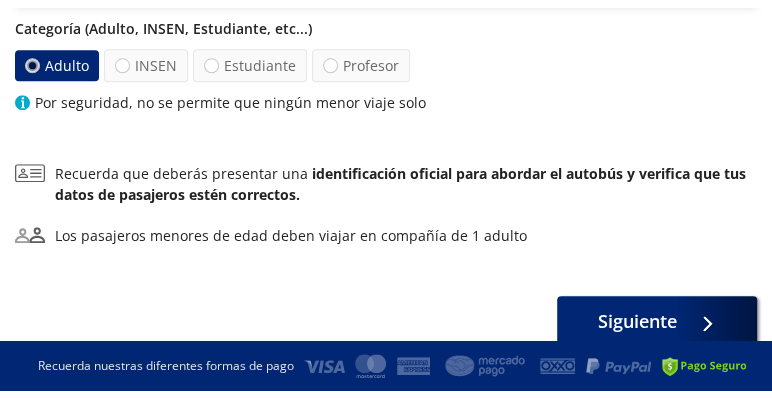 scroll, scrollTop: 0, scrollLeft: 0, axis: both 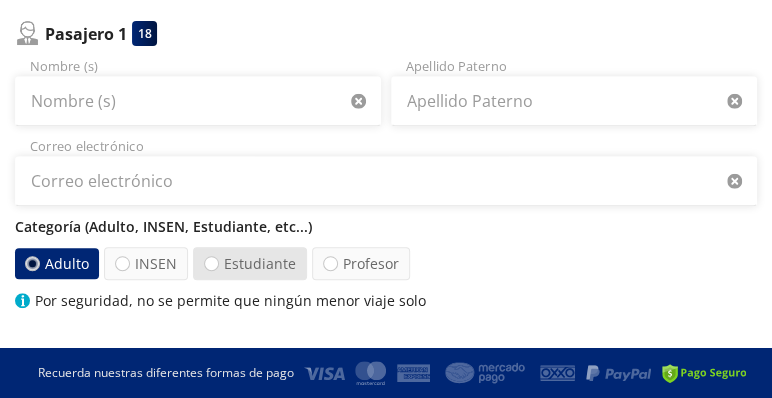 click at bounding box center [211, 263] 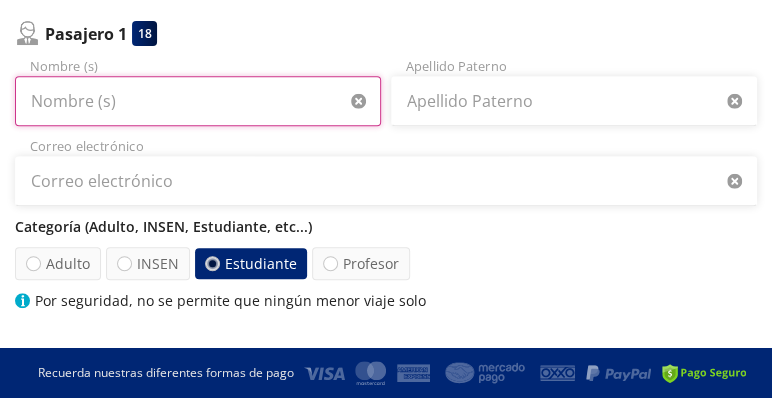 click on "Nombre (s)" at bounding box center (198, 101) 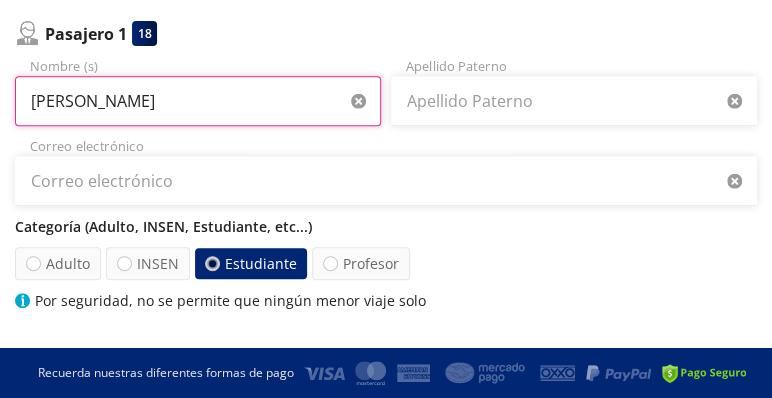 type on "[PERSON_NAME]" 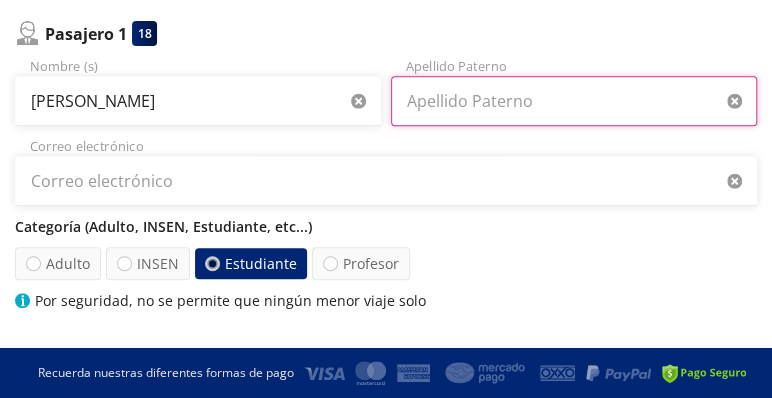 click on "Apellido Paterno" at bounding box center (574, 101) 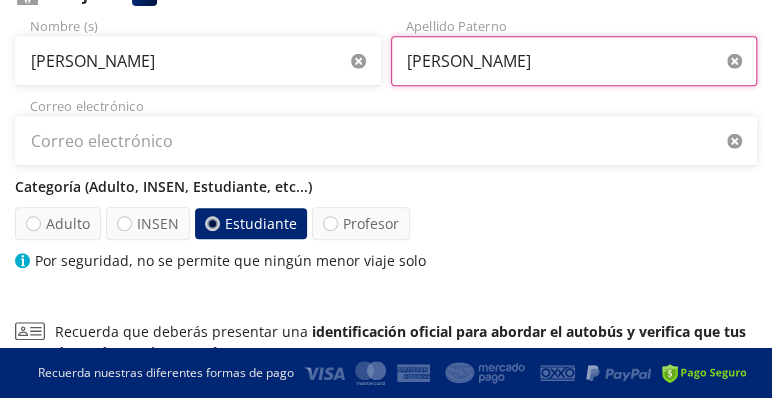 scroll, scrollTop: 300, scrollLeft: 0, axis: vertical 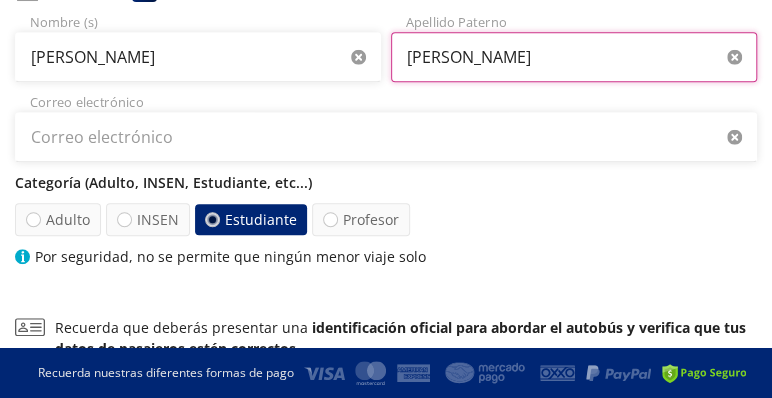 type on "[PERSON_NAME]" 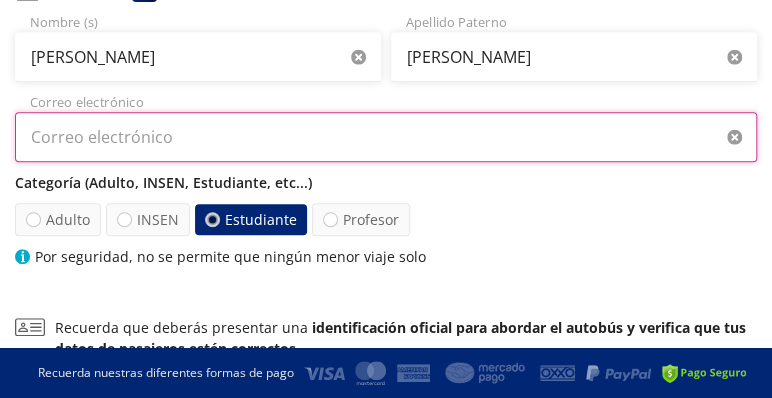 click on "Correo electrónico" at bounding box center [386, 137] 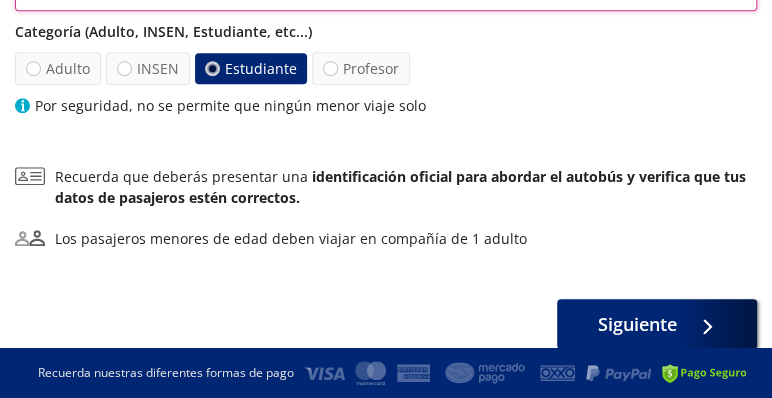 scroll, scrollTop: 527, scrollLeft: 0, axis: vertical 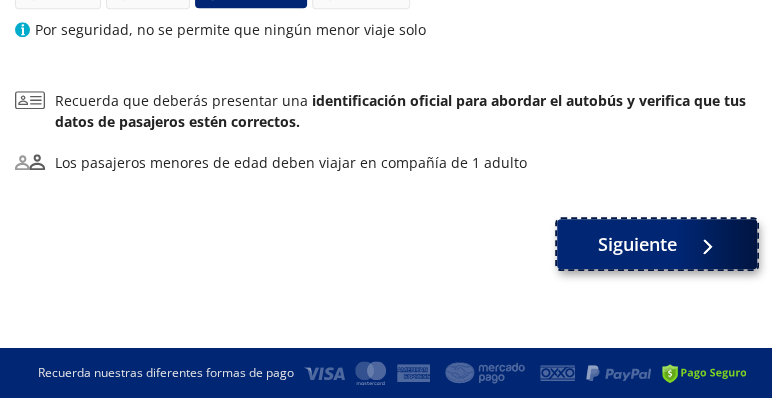 click on "Siguiente" at bounding box center (657, 244) 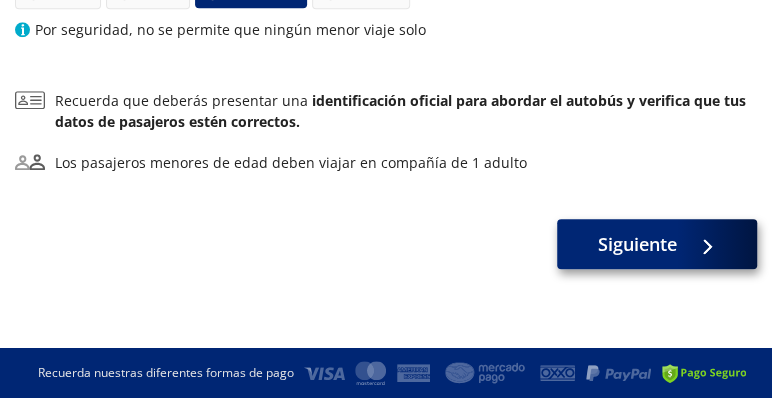 scroll, scrollTop: 0, scrollLeft: 0, axis: both 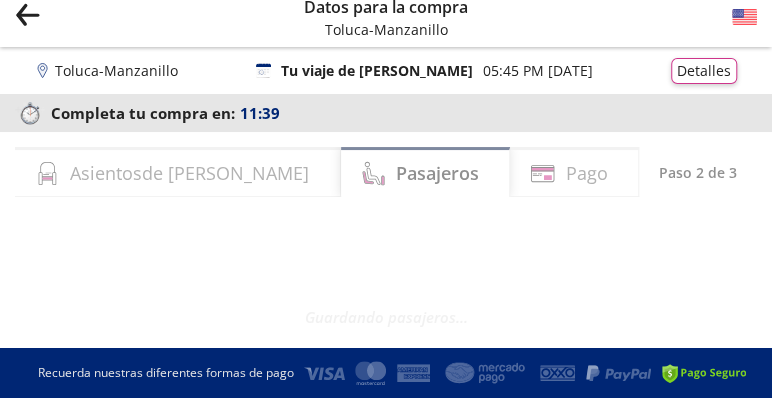 select on "MX" 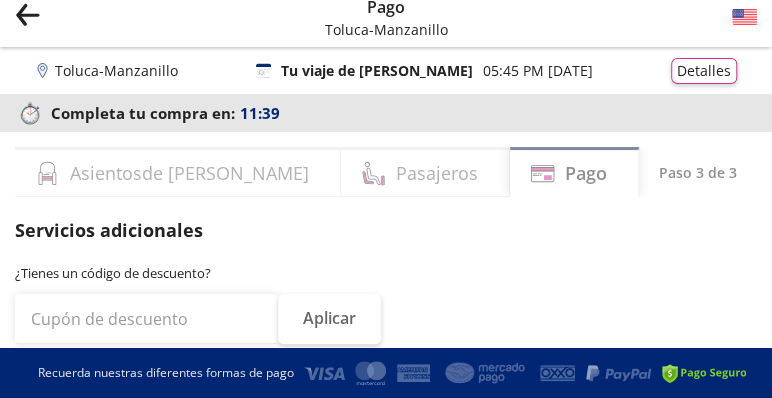 scroll, scrollTop: 0, scrollLeft: 0, axis: both 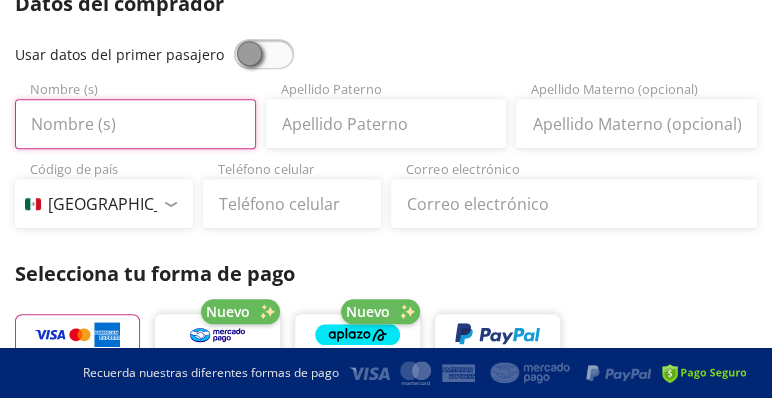click on "Nombre (s)" at bounding box center (135, 124) 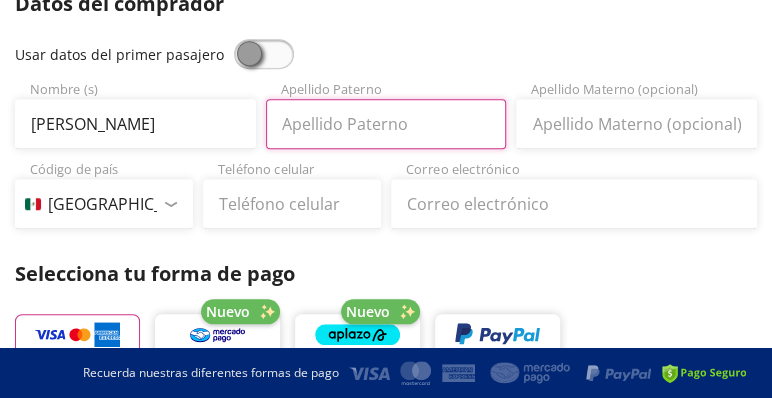 type on "[PERSON_NAME]" 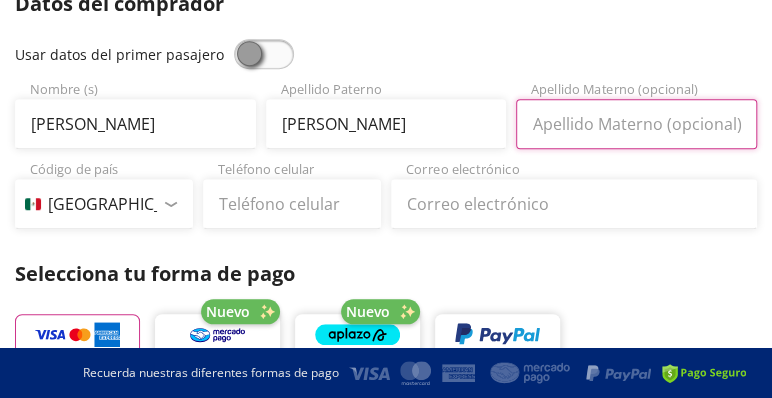 type on "[PERSON_NAME]" 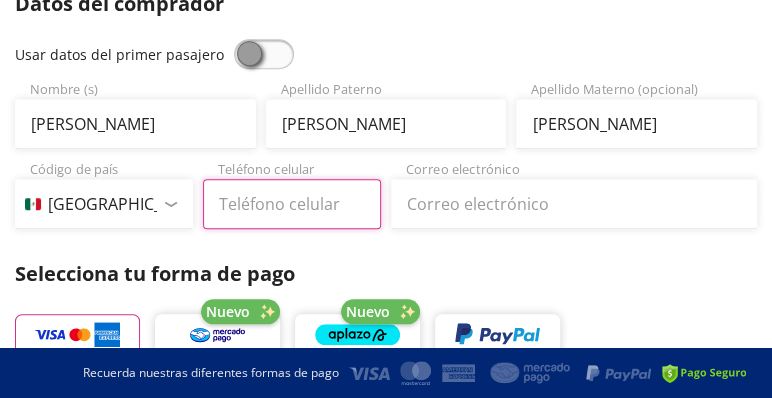 type on "56 1676 2059" 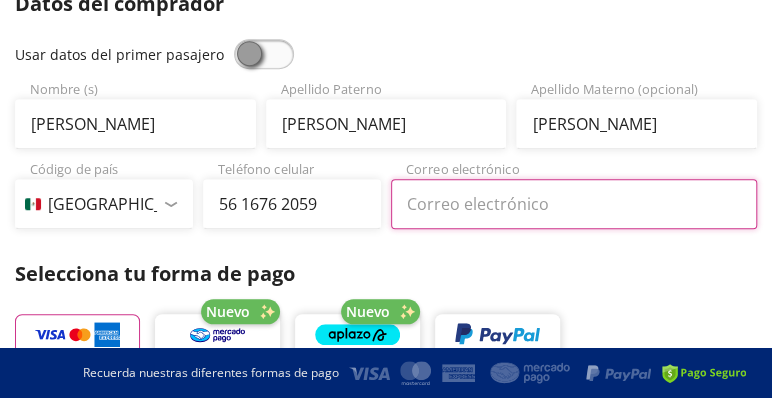 type on "[EMAIL_ADDRESS][DOMAIN_NAME]" 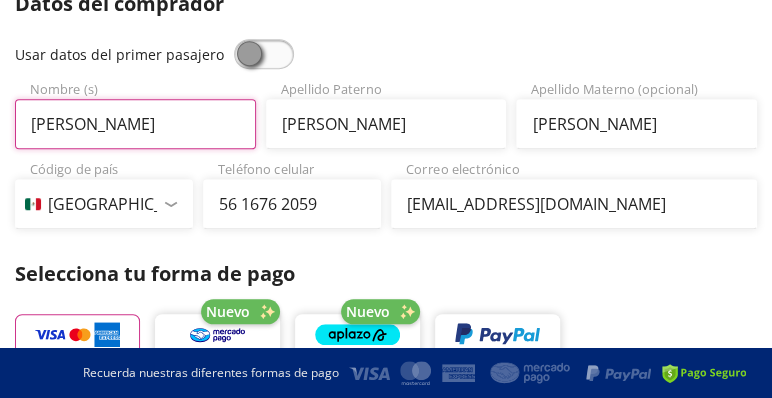 type on "[PERSON_NAME]" 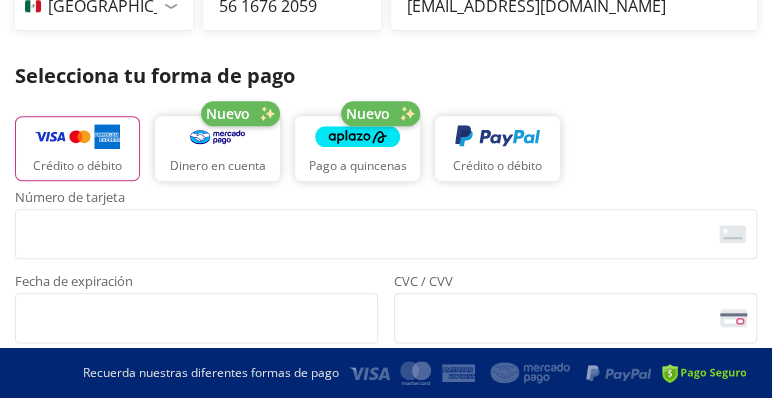 scroll, scrollTop: 633, scrollLeft: 0, axis: vertical 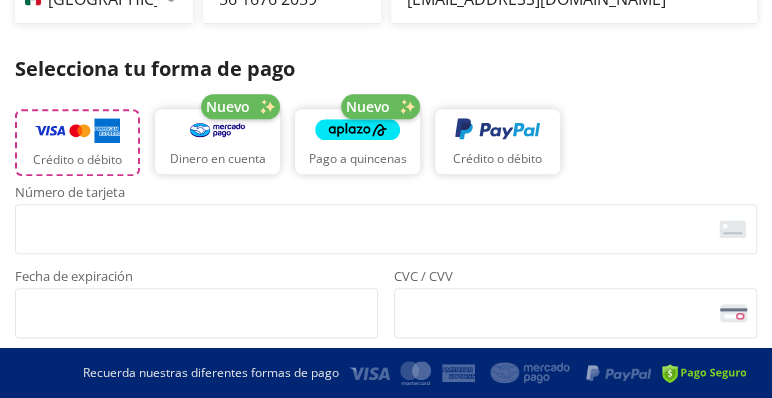 click on "Crédito o débito" at bounding box center [77, 160] 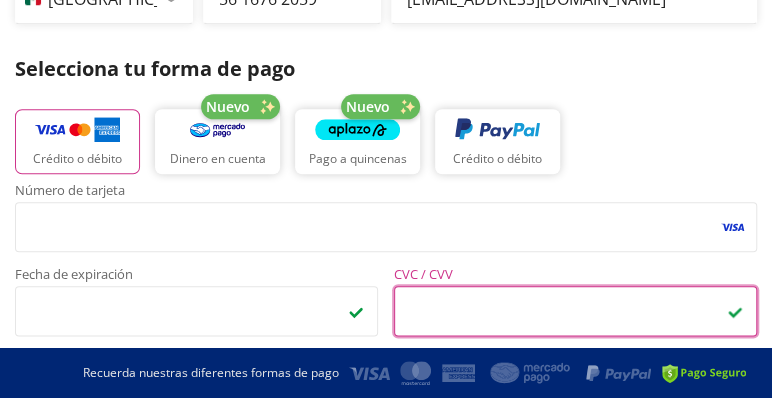 click at bounding box center [704, 373] 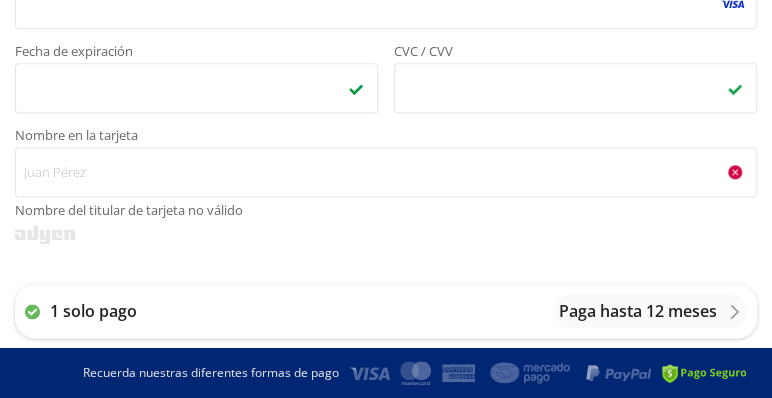 scroll, scrollTop: 862, scrollLeft: 0, axis: vertical 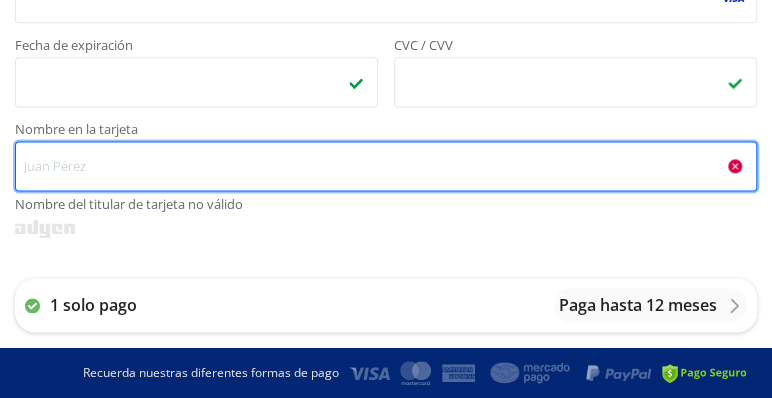 click on "Nombre en la tarjeta Nombre del titular de tarjeta no válido" at bounding box center [386, 166] 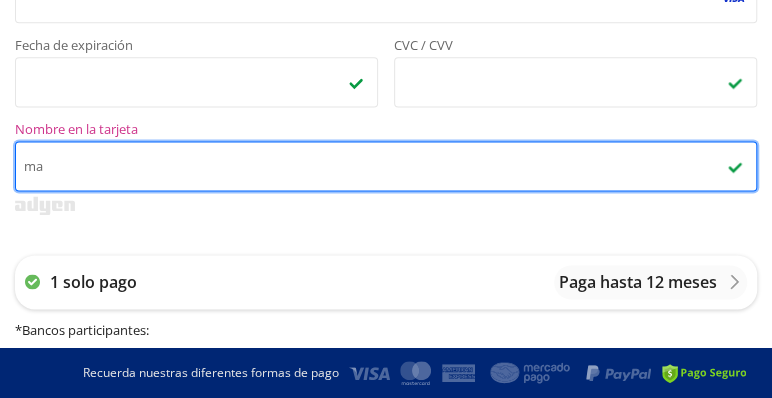 type on "m" 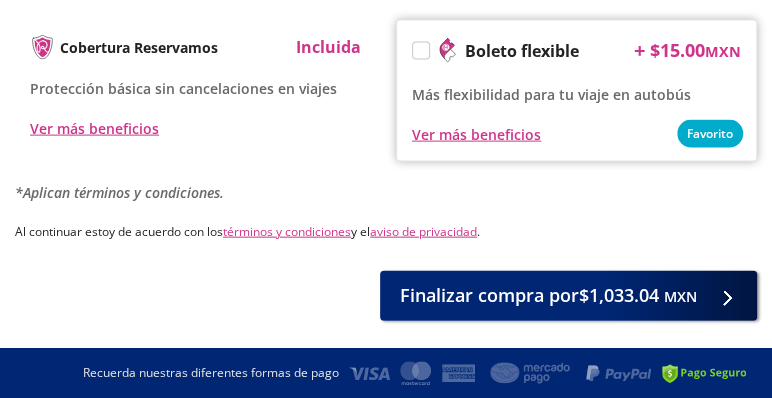 scroll, scrollTop: 1407, scrollLeft: 0, axis: vertical 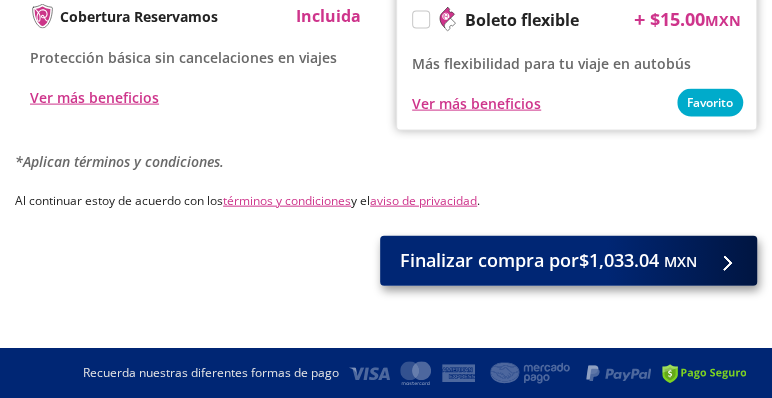 type on "[PERSON_NAME] [PERSON_NAME]" 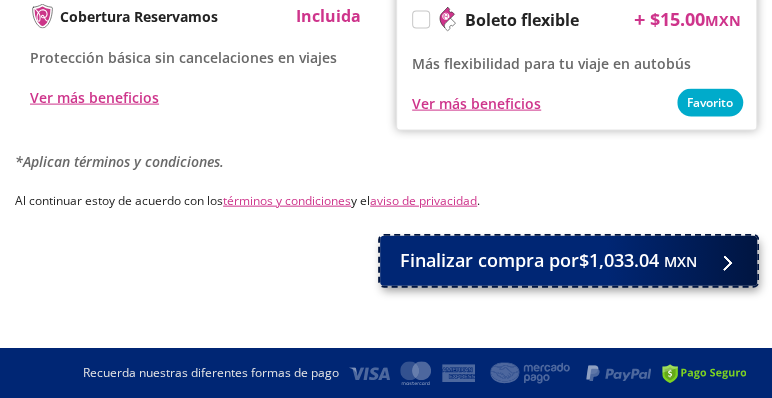 click on "Finalizar compra por  $1,033.04   MXN" at bounding box center (568, 261) 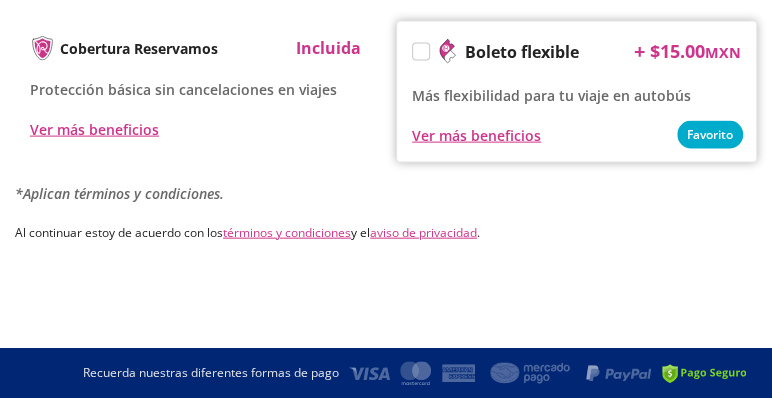 scroll, scrollTop: 0, scrollLeft: 0, axis: both 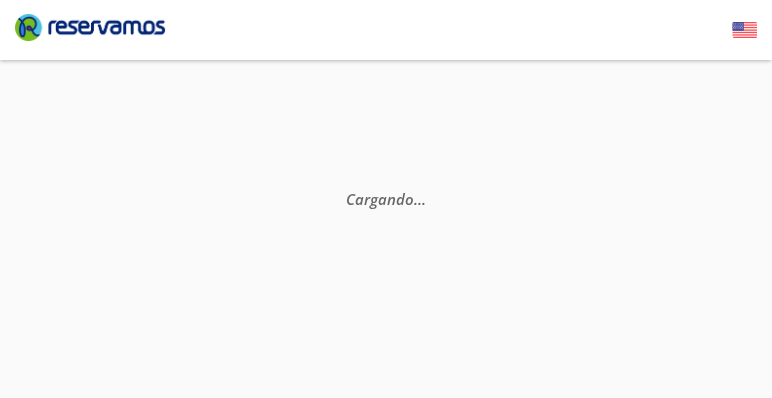 select on "MX" 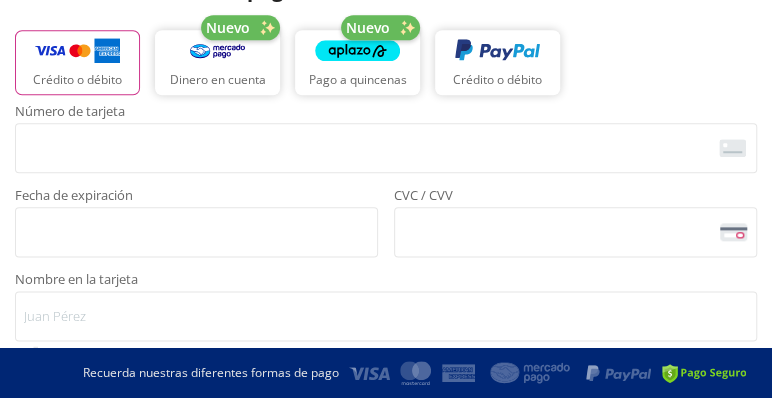 scroll, scrollTop: 1083, scrollLeft: 0, axis: vertical 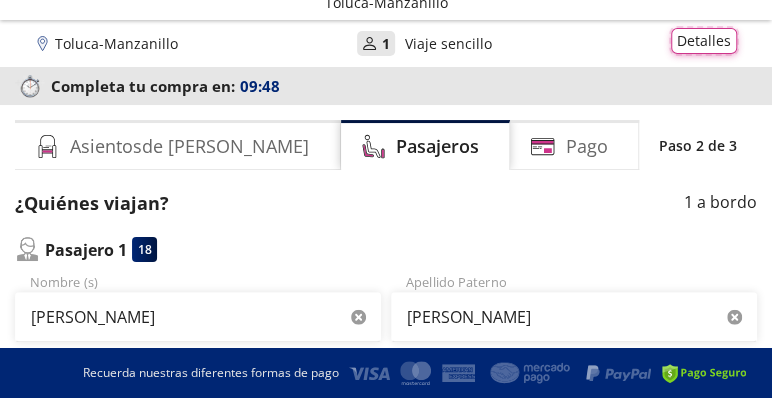 click on "Detalles" at bounding box center [704, 41] 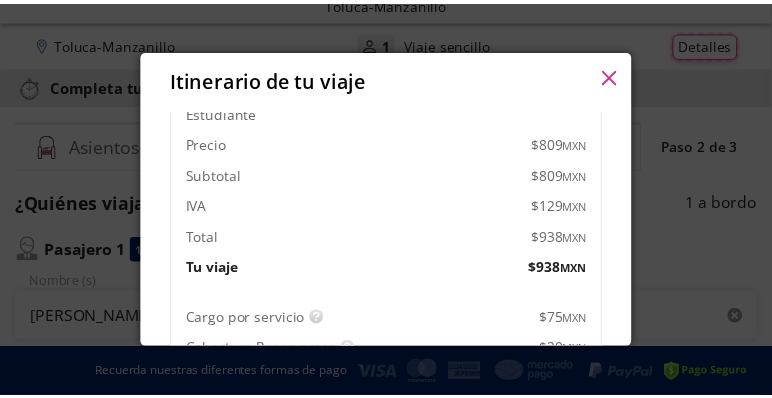 scroll, scrollTop: 97, scrollLeft: 0, axis: vertical 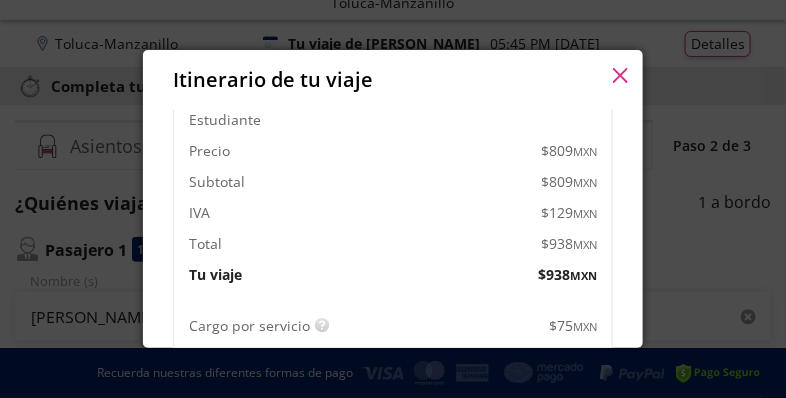 click 